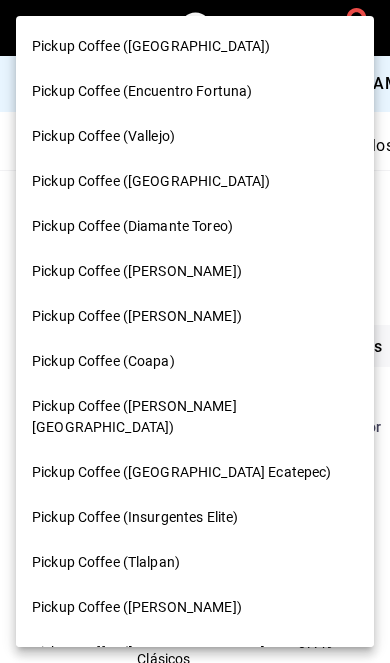 scroll, scrollTop: 0, scrollLeft: 0, axis: both 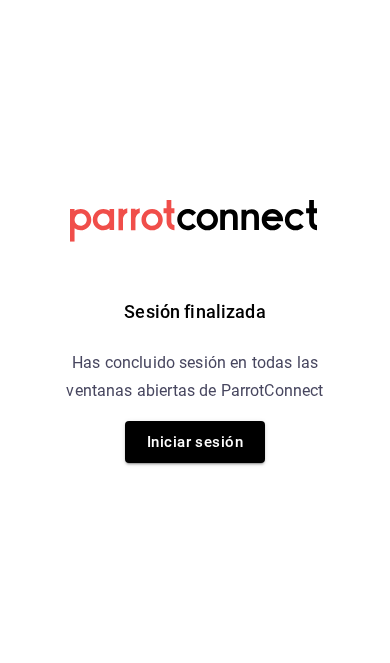 click on "Iniciar sesión" at bounding box center [195, 442] 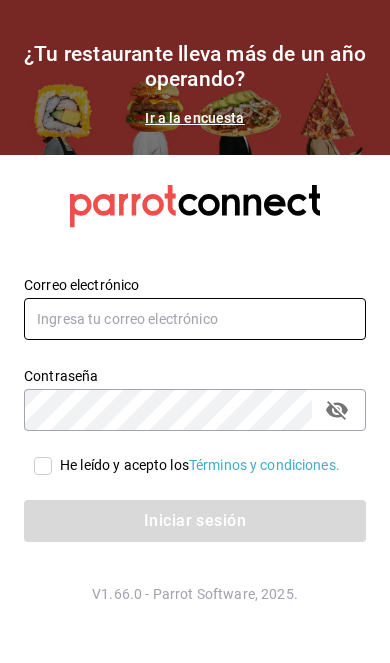 click at bounding box center (195, 319) 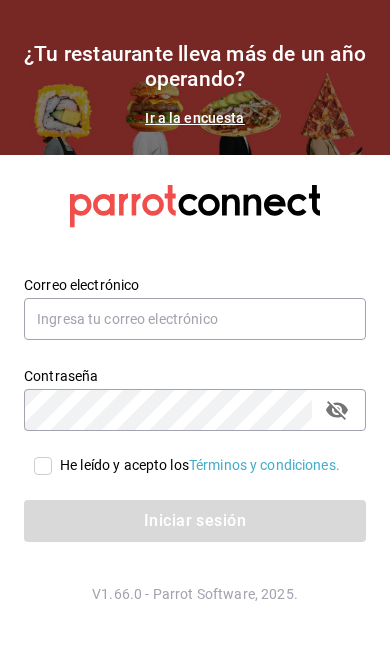 click on "Contraseña Contraseña" at bounding box center (183, 387) 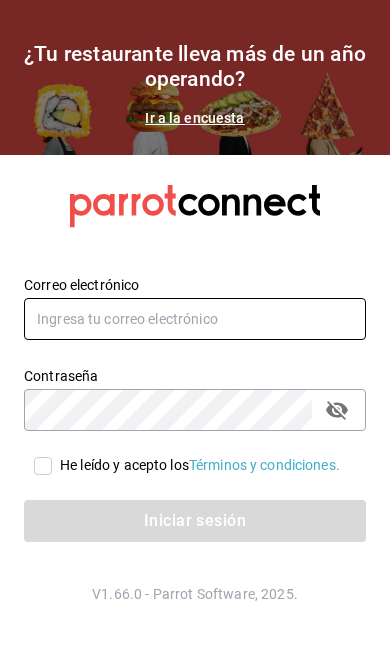 click at bounding box center [195, 319] 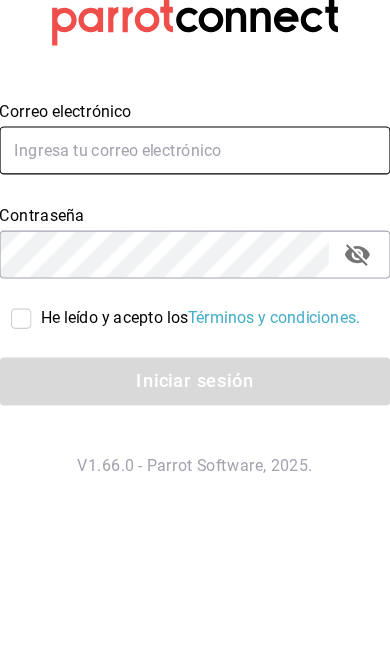 click at bounding box center (195, 319) 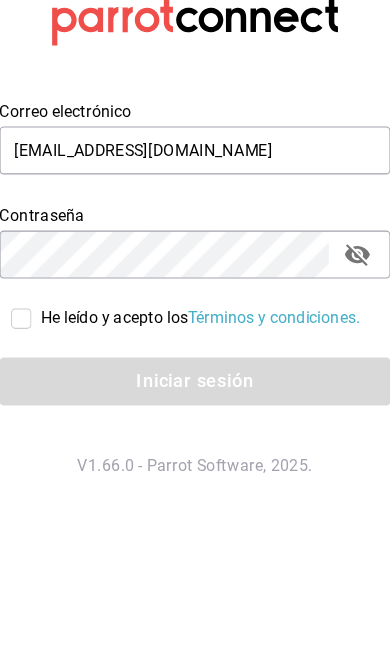 scroll, scrollTop: 81, scrollLeft: 0, axis: vertical 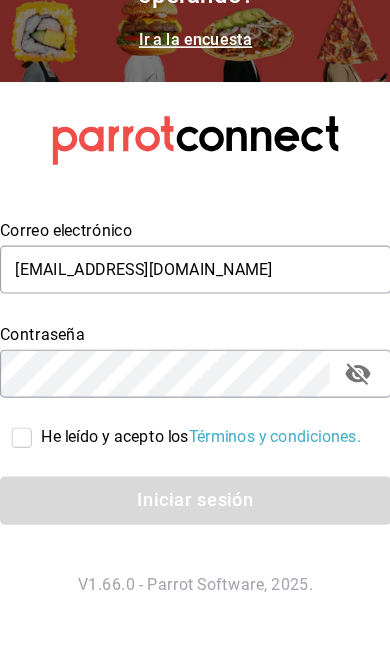 click on "He leído y acepto los  Términos y condiciones." at bounding box center [43, 466] 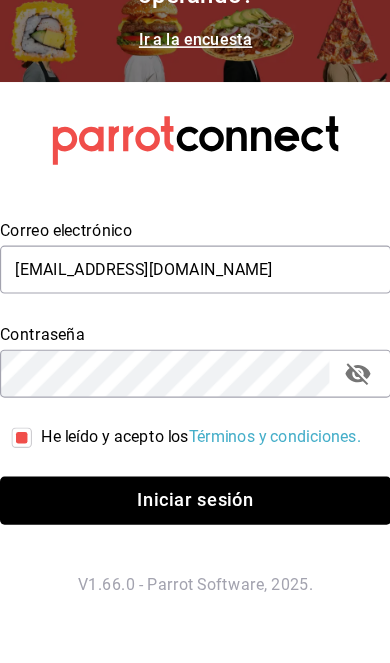 scroll, scrollTop: 82, scrollLeft: 0, axis: vertical 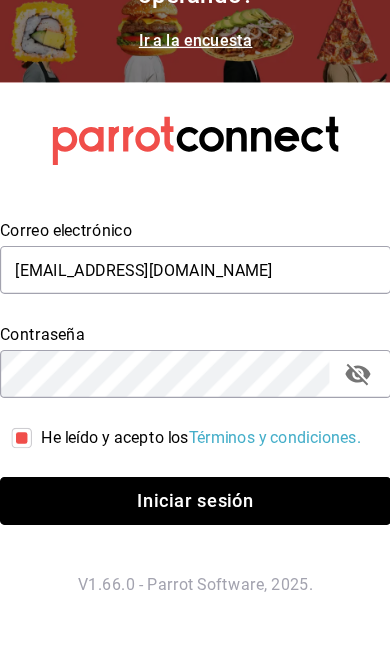 click on "Iniciar sesión" at bounding box center [195, 521] 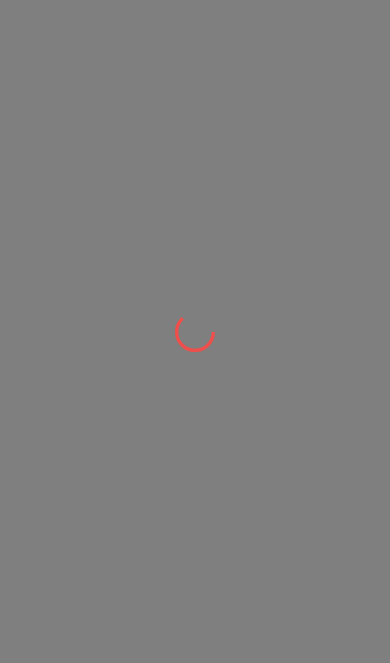 scroll, scrollTop: 0, scrollLeft: 0, axis: both 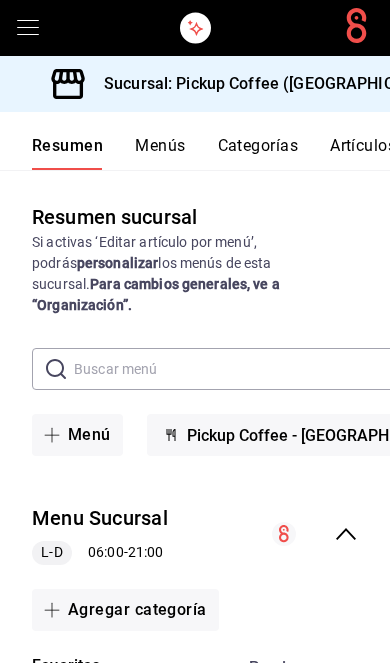 click on "Sucursal: Pickup Coffee ([GEOGRAPHIC_DATA])" at bounding box center (270, 84) 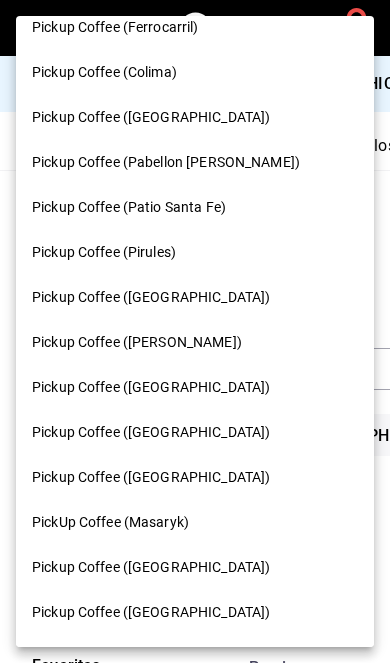scroll, scrollTop: 1005, scrollLeft: 0, axis: vertical 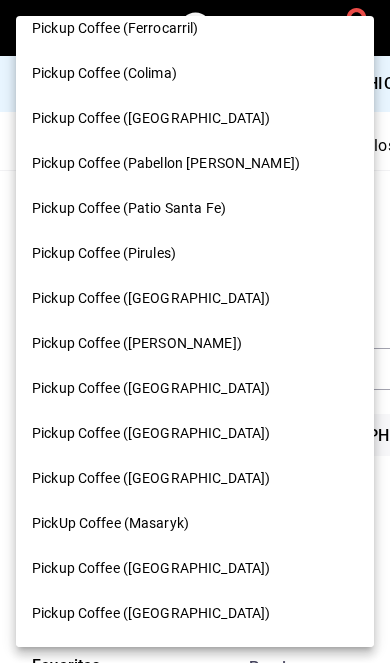 click on "Pickup Coffee ([GEOGRAPHIC_DATA])" at bounding box center (195, 478) 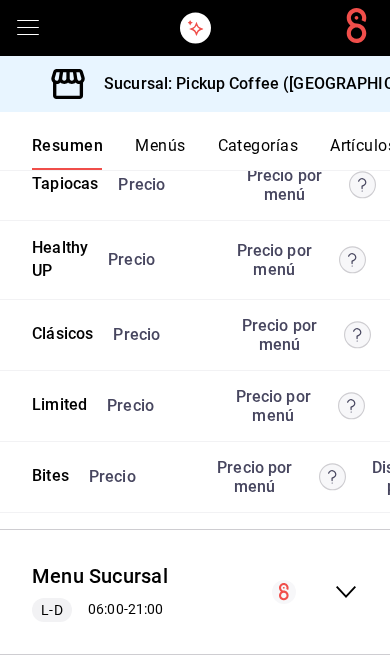 scroll, scrollTop: 5455, scrollLeft: 0, axis: vertical 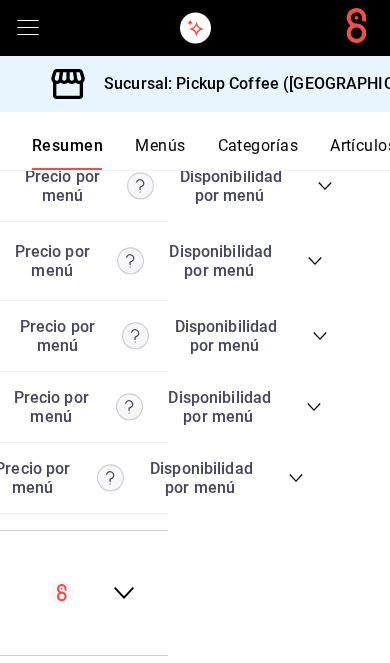 click 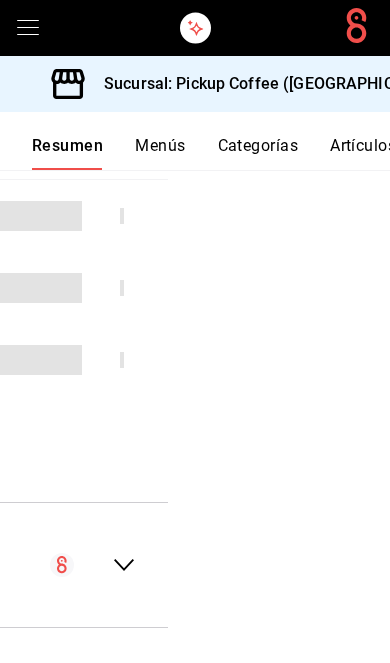 scroll, scrollTop: 5819, scrollLeft: 0, axis: vertical 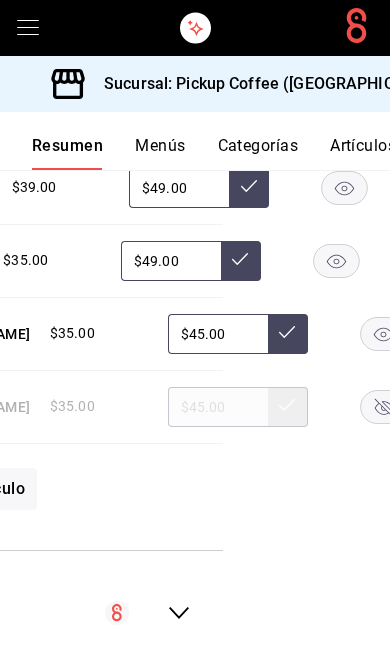 click 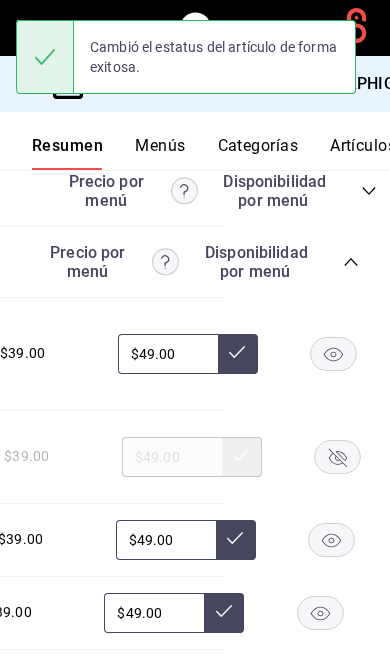 scroll, scrollTop: 5673, scrollLeft: 0, axis: vertical 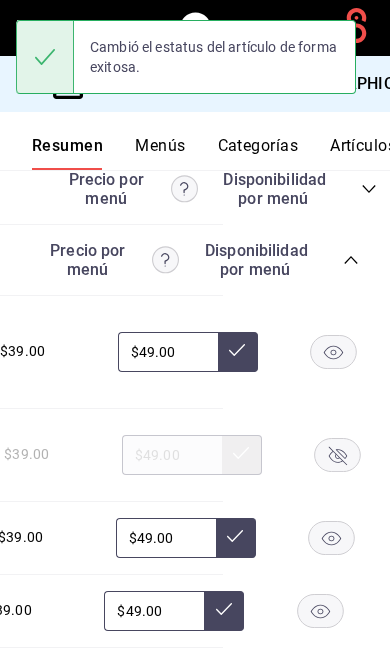 click 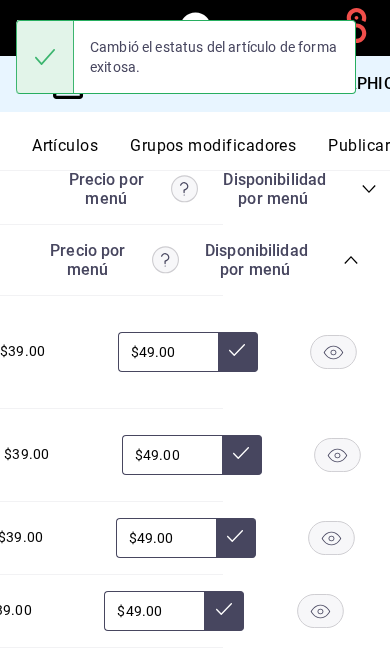 scroll, scrollTop: 0, scrollLeft: 302, axis: horizontal 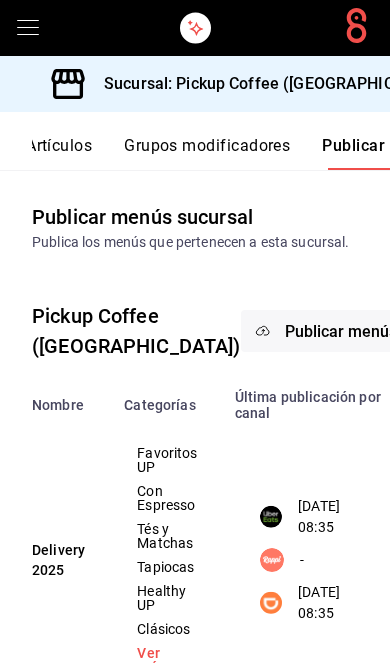 click on "Publicar menús" at bounding box center [341, 331] 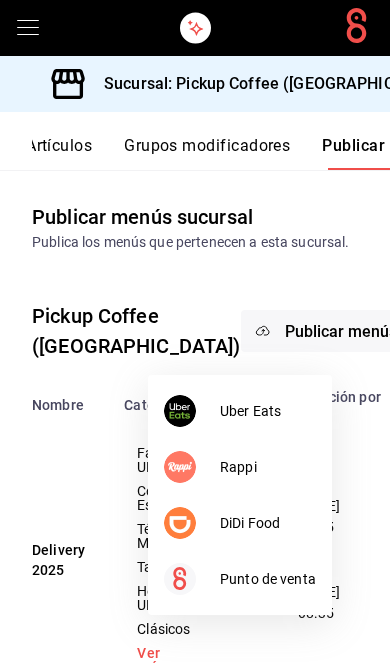 click on "DiDi Food" at bounding box center [268, 523] 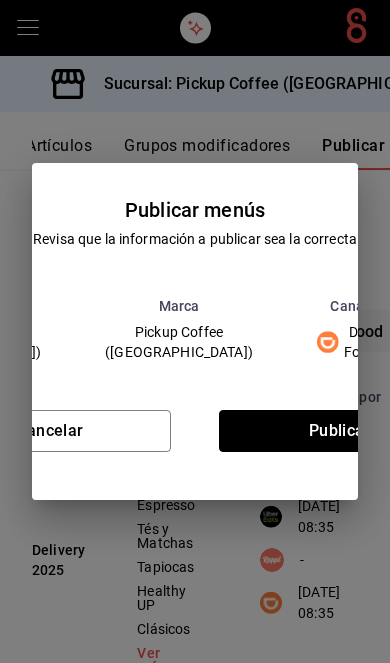 click on "Publicar" at bounding box center (340, 431) 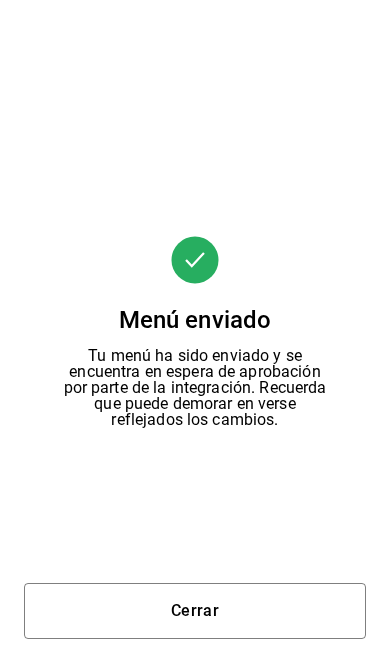 click on "Cerrar" at bounding box center (195, 611) 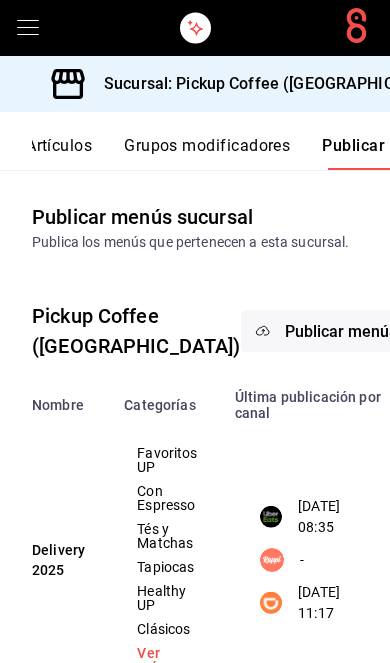 click on "Publicar menús" at bounding box center [341, 331] 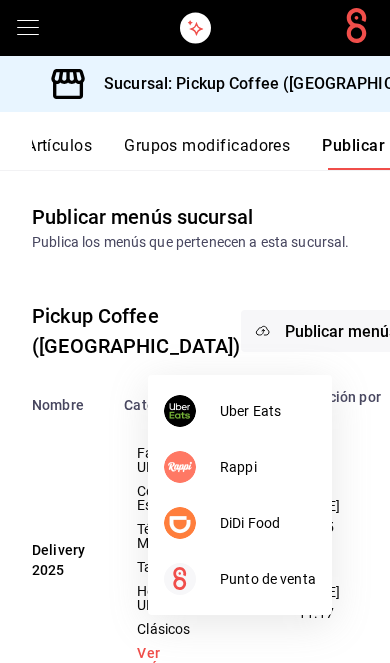 click on "Uber Eats" at bounding box center [240, 411] 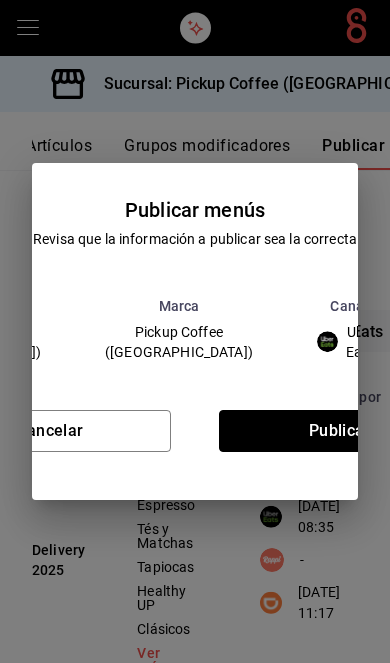 click on "Publicar" at bounding box center (340, 431) 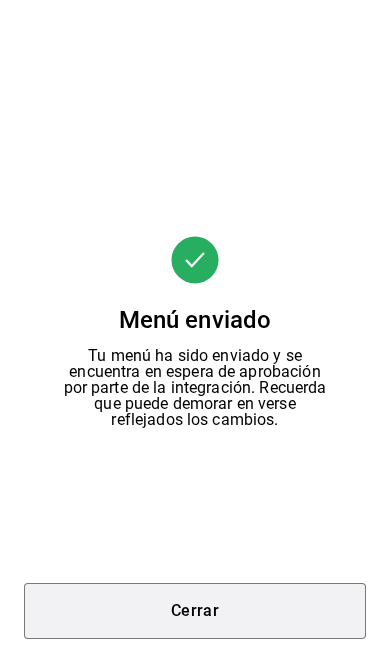 click on "Cerrar" at bounding box center [195, 611] 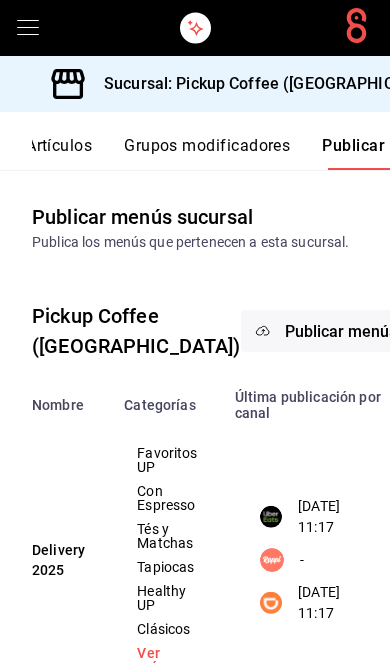 click on "Sucursal: Pickup Coffee ([GEOGRAPHIC_DATA])" at bounding box center [270, 84] 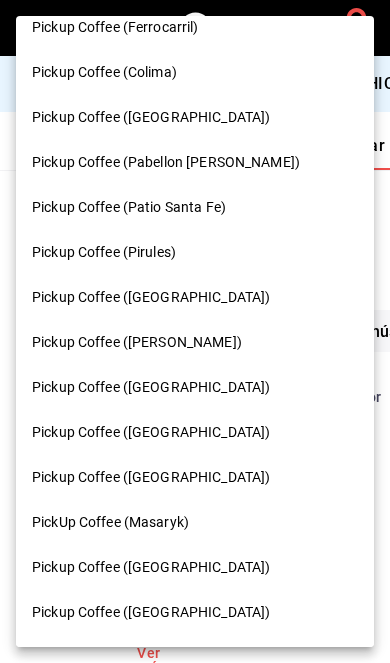 scroll, scrollTop: 1005, scrollLeft: 0, axis: vertical 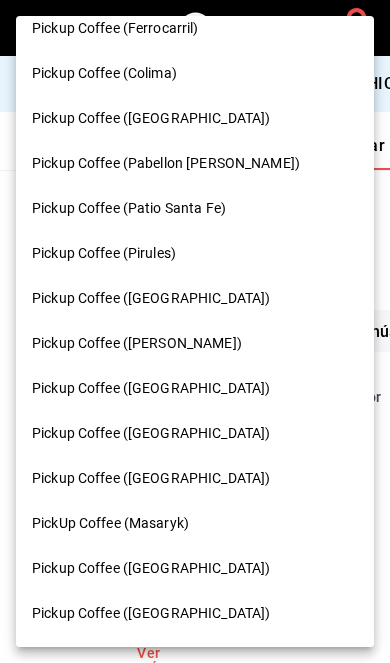 click on "Pickup Coffee ([GEOGRAPHIC_DATA])" at bounding box center [195, 298] 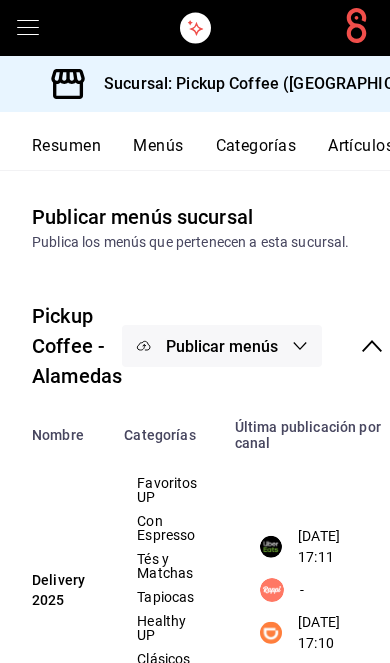 scroll, scrollTop: 0, scrollLeft: 0, axis: both 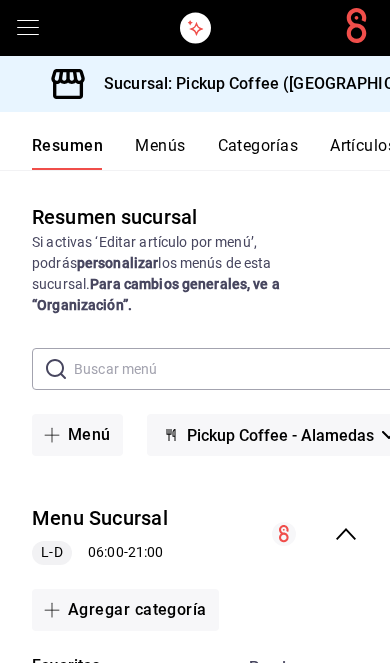 click 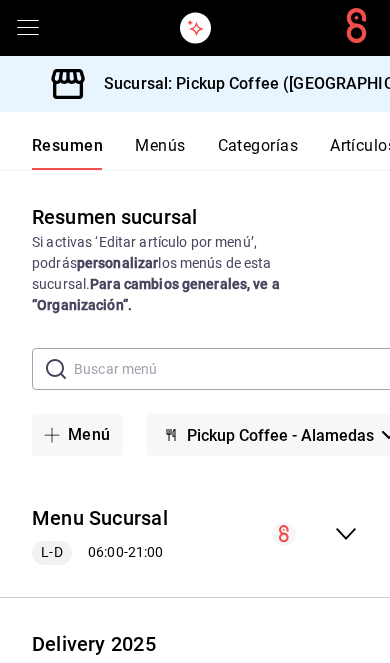 click 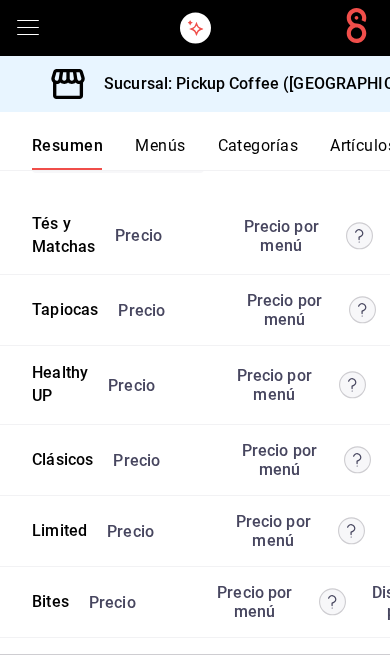 scroll, scrollTop: 5487, scrollLeft: 0, axis: vertical 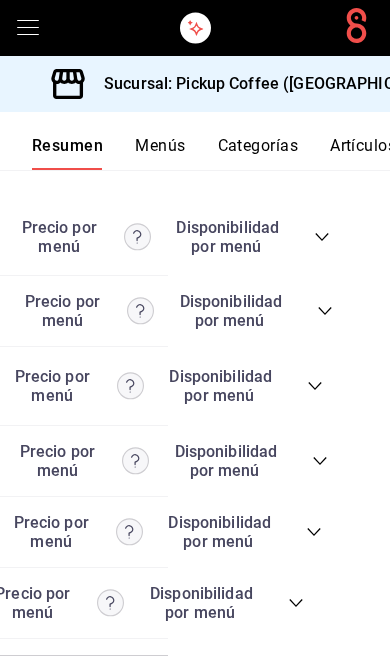 click on "Precio Precio por menú   Disponibilidad por menú" at bounding box center (75, 603) 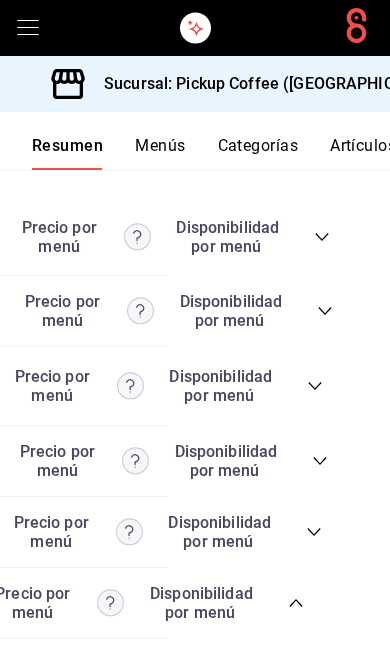 scroll, scrollTop: 5944, scrollLeft: 0, axis: vertical 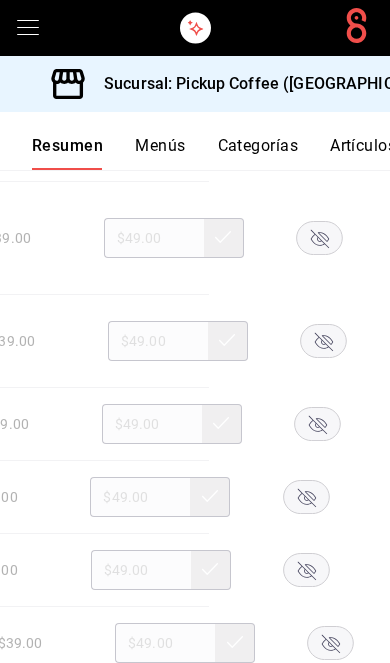 click 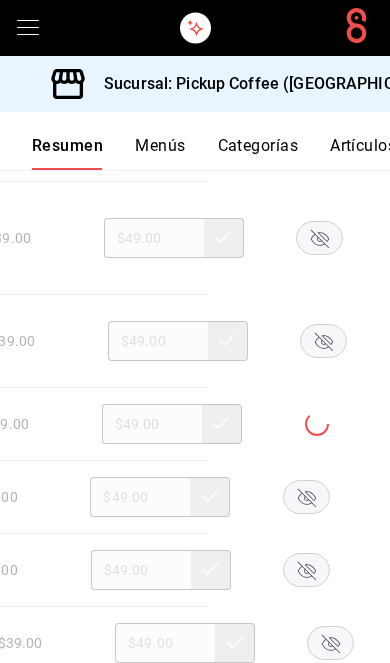 click 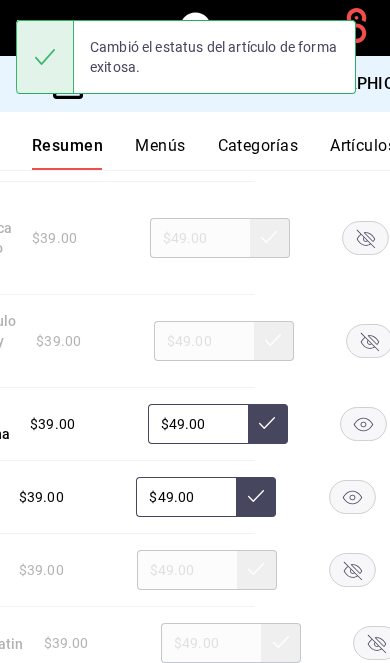 scroll, scrollTop: 0, scrollLeft: 184, axis: horizontal 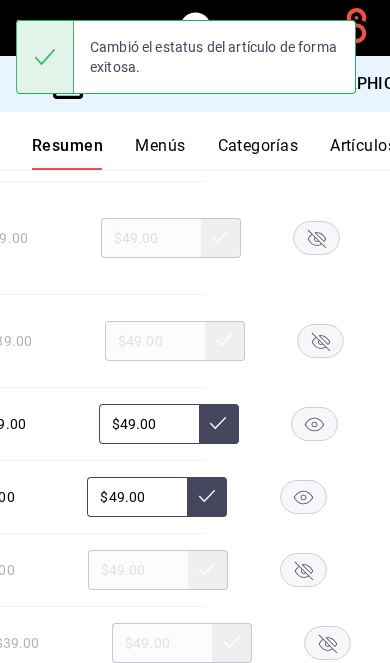 click 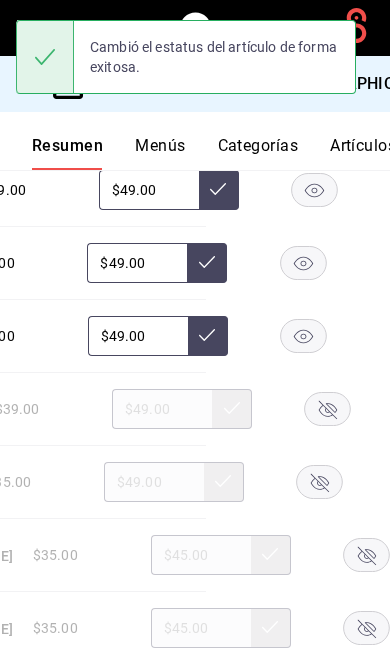 scroll, scrollTop: 6178, scrollLeft: 0, axis: vertical 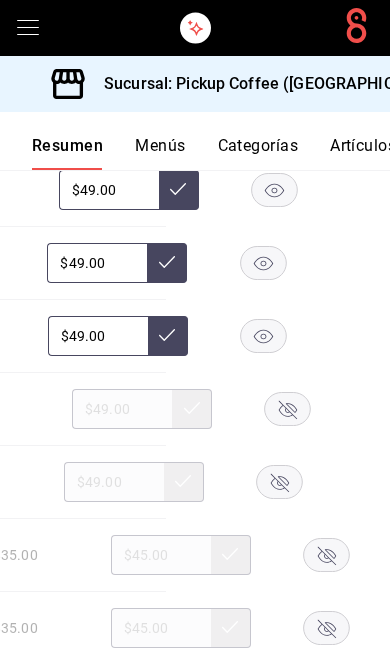 click 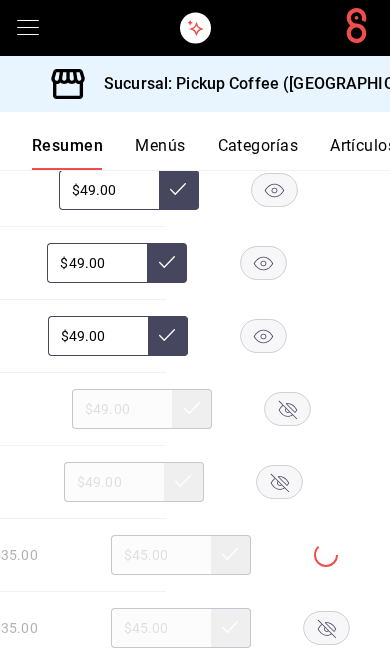 click 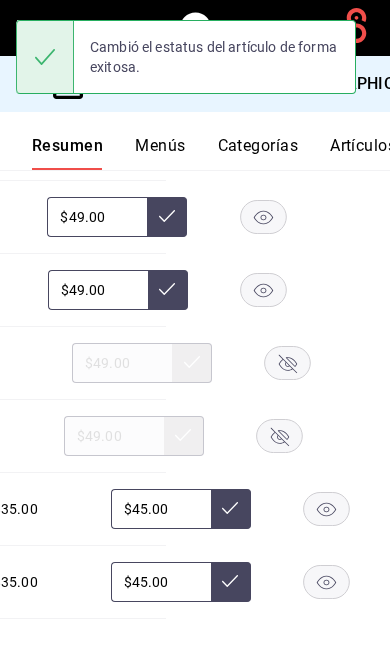 scroll, scrollTop: 6223, scrollLeft: 0, axis: vertical 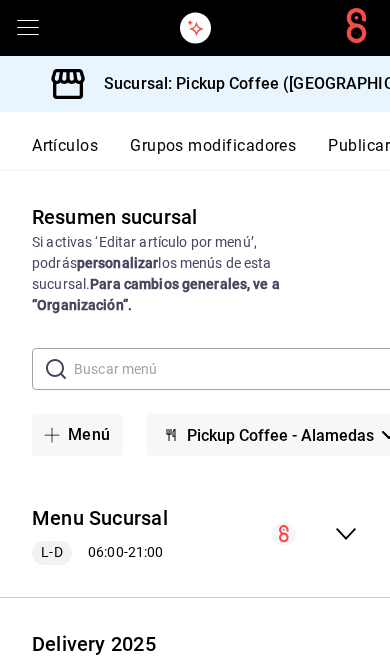 click on "Publicar" at bounding box center [359, 153] 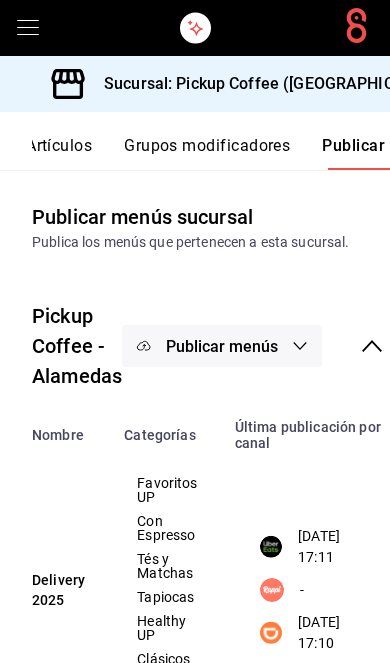 click on "Publicar menús" at bounding box center (222, 346) 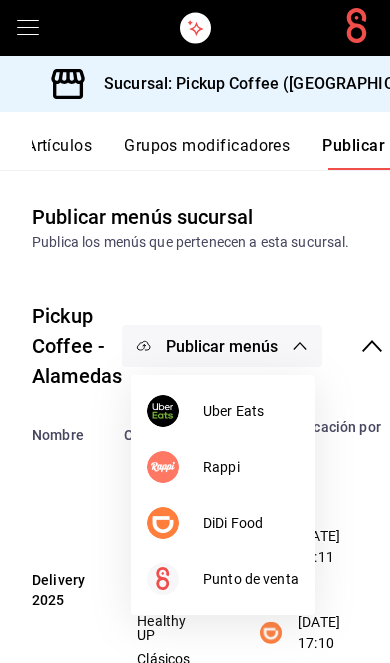 click on "DiDi Food" at bounding box center [251, 523] 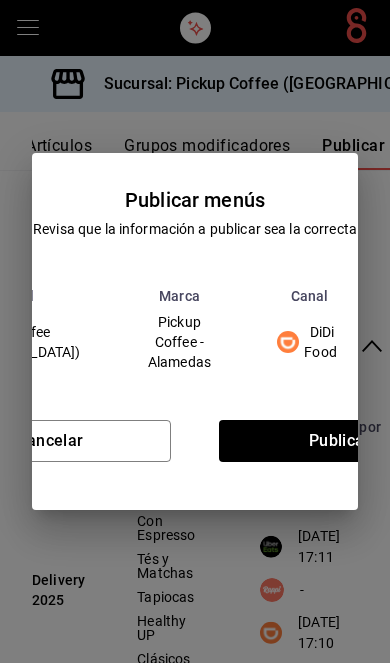 click on "Publicar" at bounding box center [340, 441] 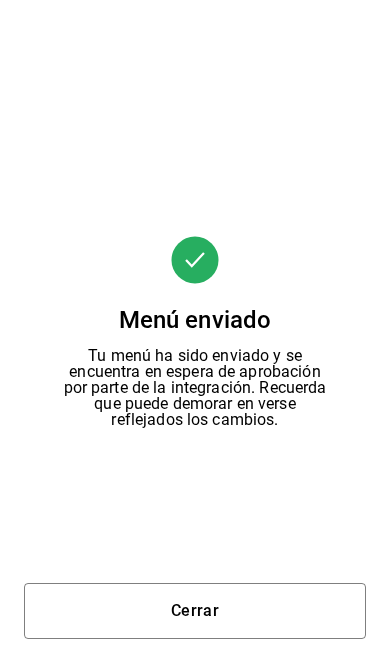 click on "Cerrar" at bounding box center (195, 611) 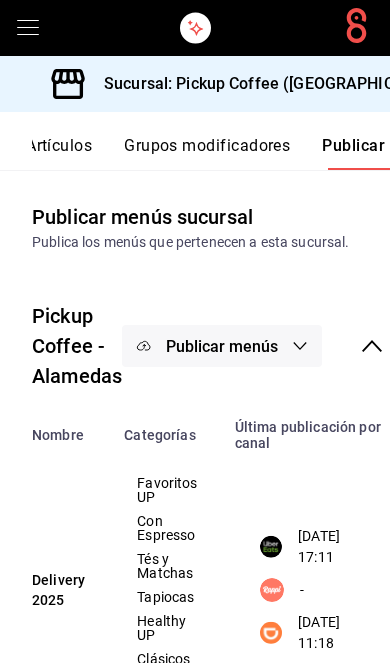 click on "Publicar menús" at bounding box center [222, 346] 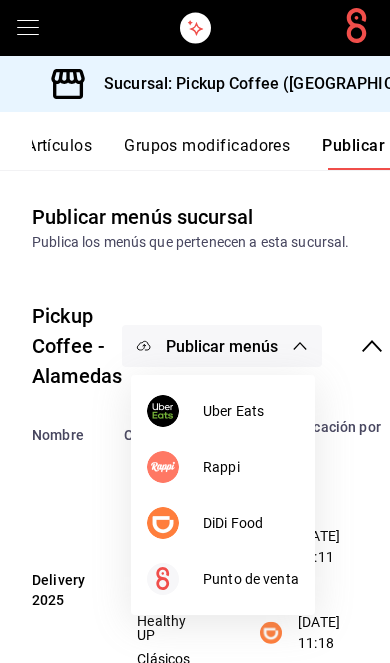 click on "Uber Eats" at bounding box center [251, 411] 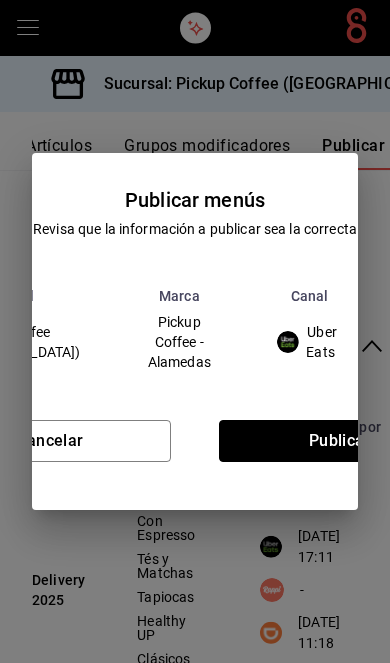 click on "Publicar" at bounding box center [340, 441] 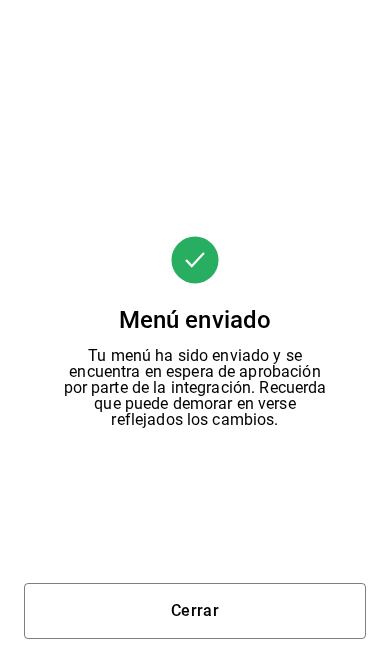 click on "Cerrar" at bounding box center (195, 611) 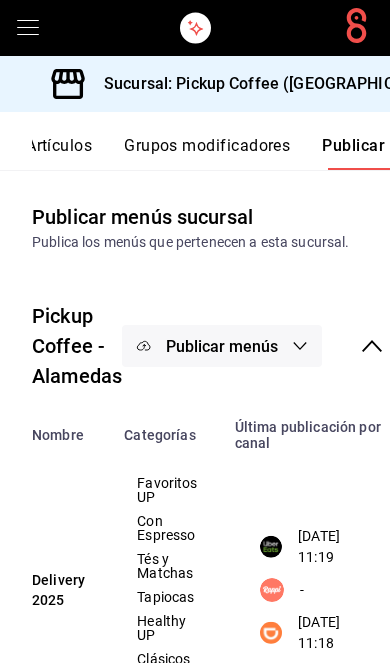 click on "Sucursal: Pickup Coffee ([GEOGRAPHIC_DATA])" at bounding box center (270, 84) 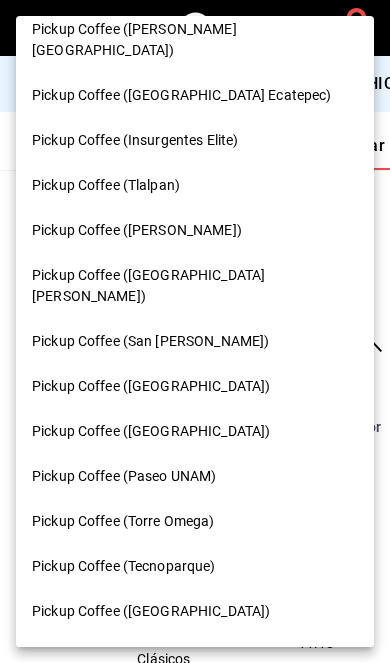 scroll, scrollTop: 387, scrollLeft: 0, axis: vertical 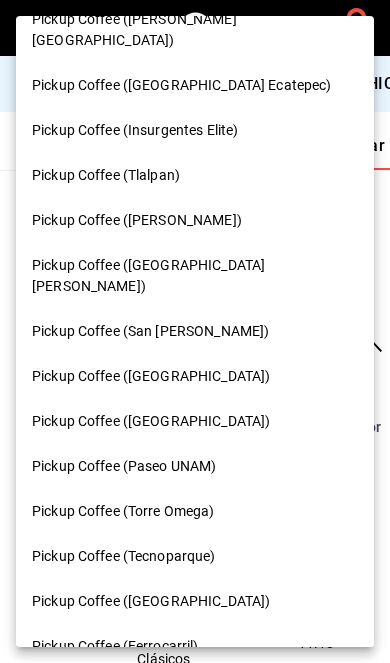 click on "Pickup Coffee ([PERSON_NAME])" at bounding box center [195, 220] 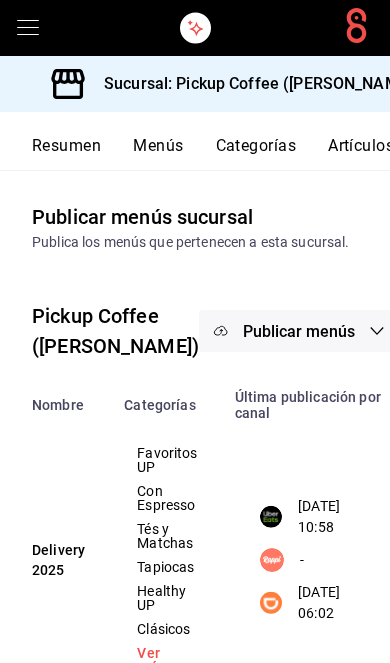 scroll, scrollTop: 0, scrollLeft: 0, axis: both 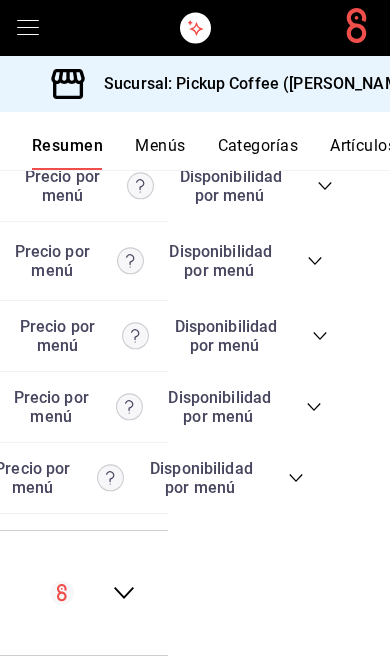 click 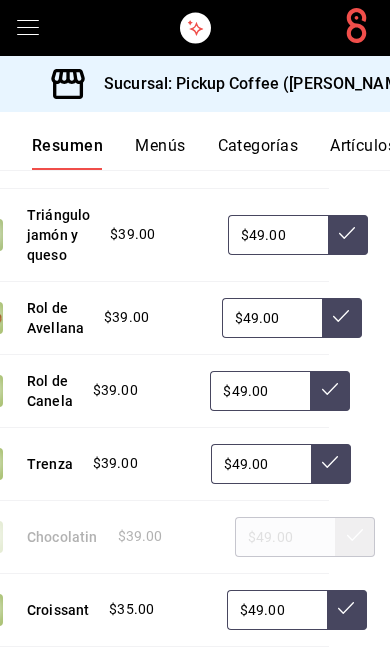 scroll, scrollTop: 0, scrollLeft: 119, axis: horizontal 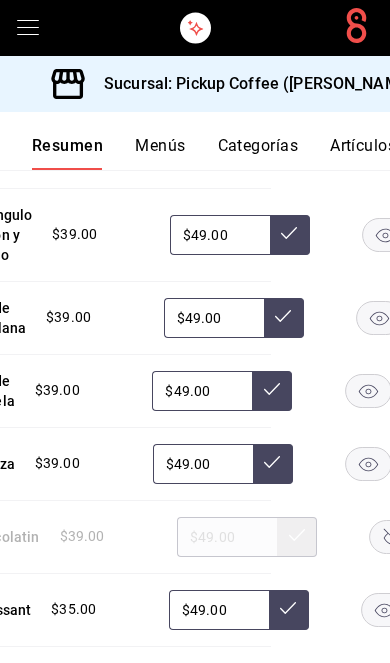 click 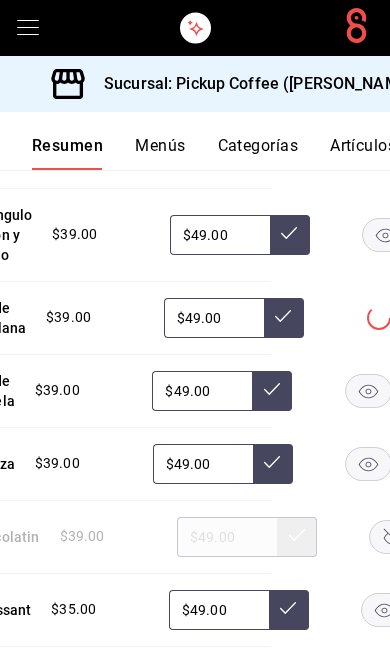click 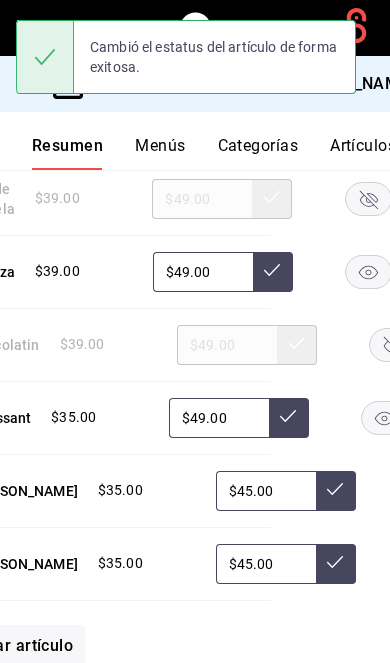 scroll, scrollTop: 6105, scrollLeft: 0, axis: vertical 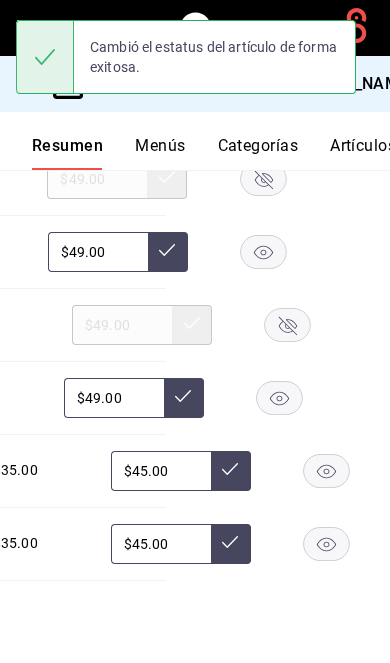click 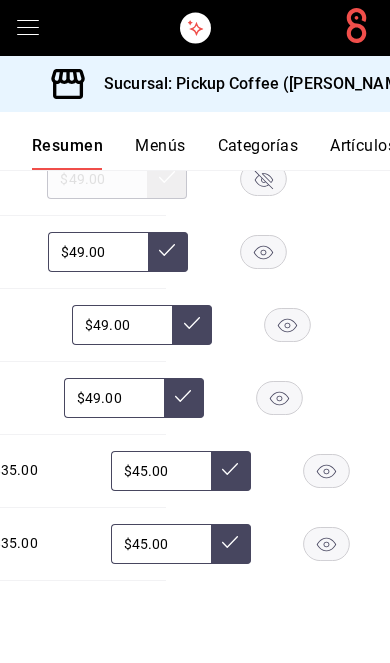 click 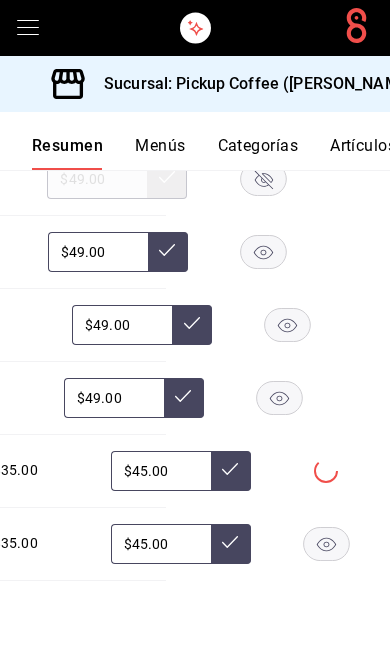 click 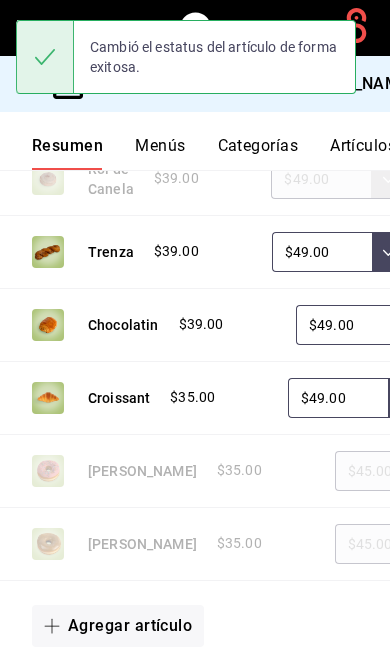 scroll, scrollTop: 0, scrollLeft: 0, axis: both 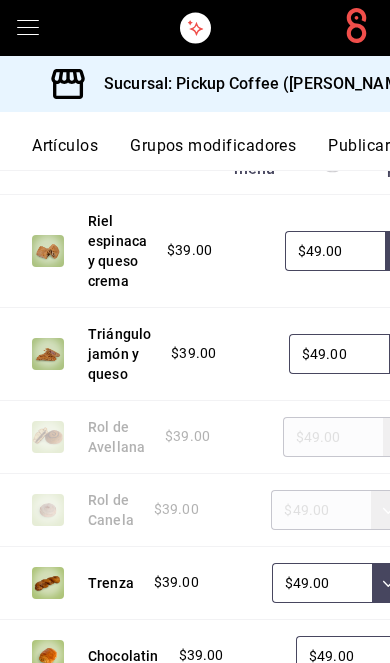 click on "Publicar" at bounding box center (359, 153) 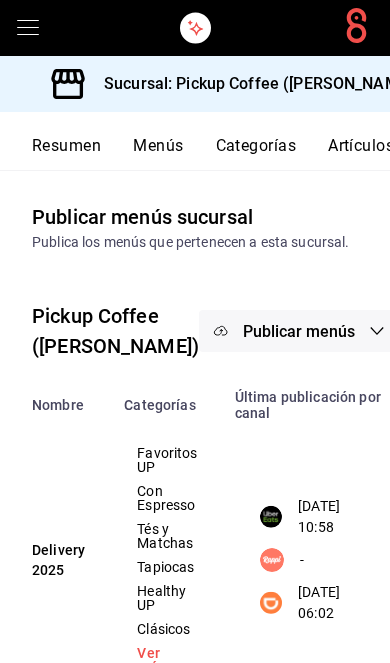 scroll, scrollTop: 0, scrollLeft: 302, axis: horizontal 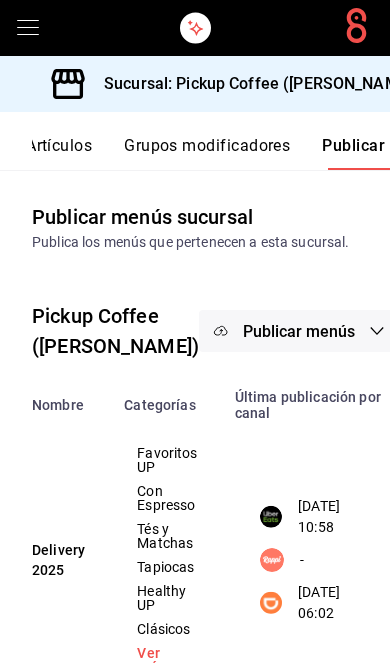 click on "Publicar menús" at bounding box center [299, 331] 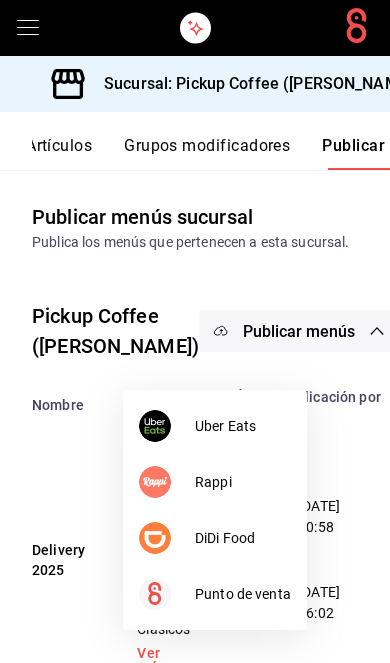 click on "DiDi Food" at bounding box center (243, 538) 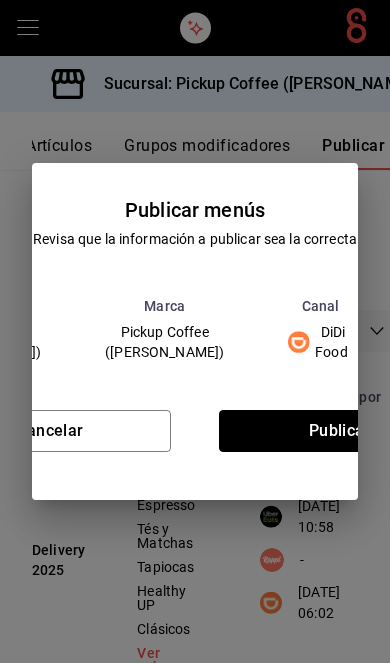 click on "Publicar" at bounding box center (340, 431) 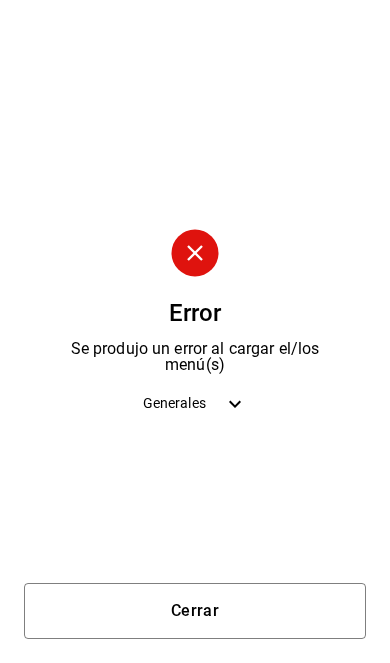 click on "Cerrar" at bounding box center [195, 611] 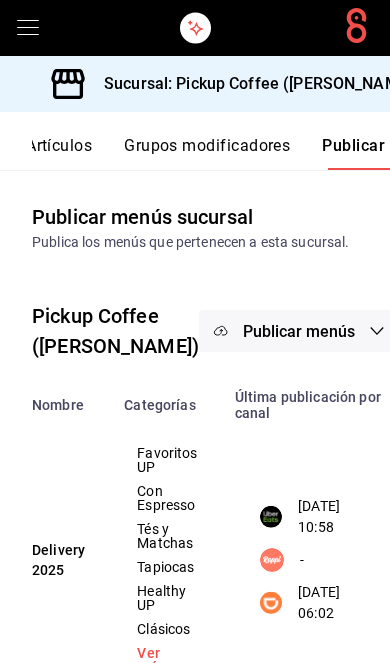click on "Publicar menús" at bounding box center [299, 331] 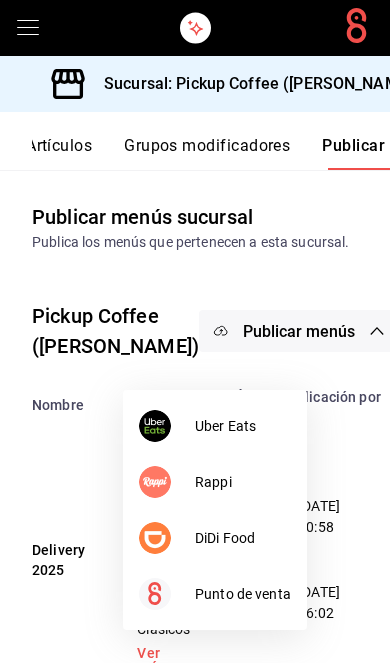 click on "Uber Eats" at bounding box center (243, 426) 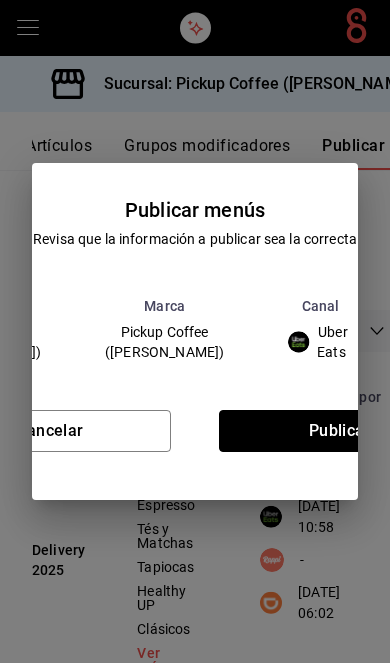 click on "Publicar" at bounding box center (340, 431) 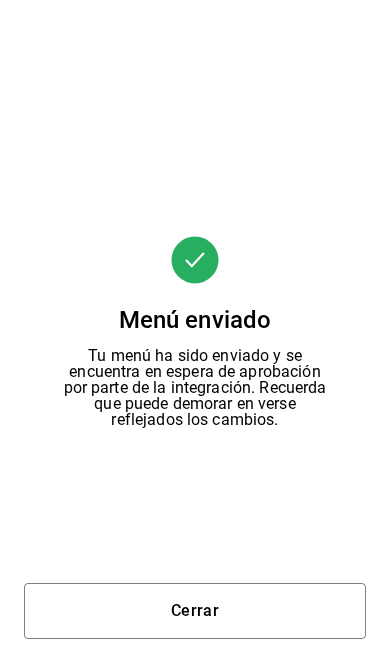 click on "Cerrar" at bounding box center [195, 611] 